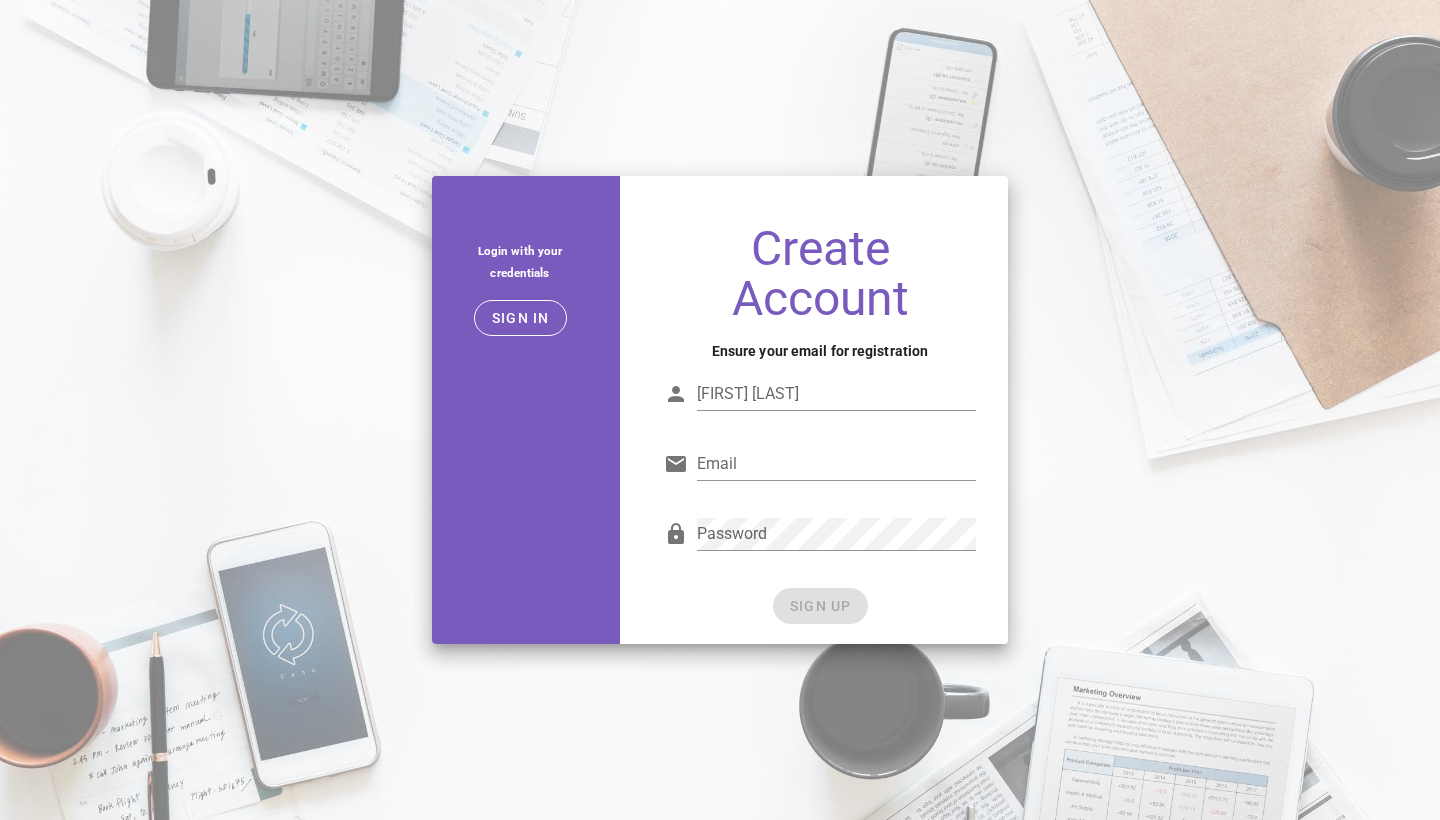 scroll, scrollTop: 0, scrollLeft: 0, axis: both 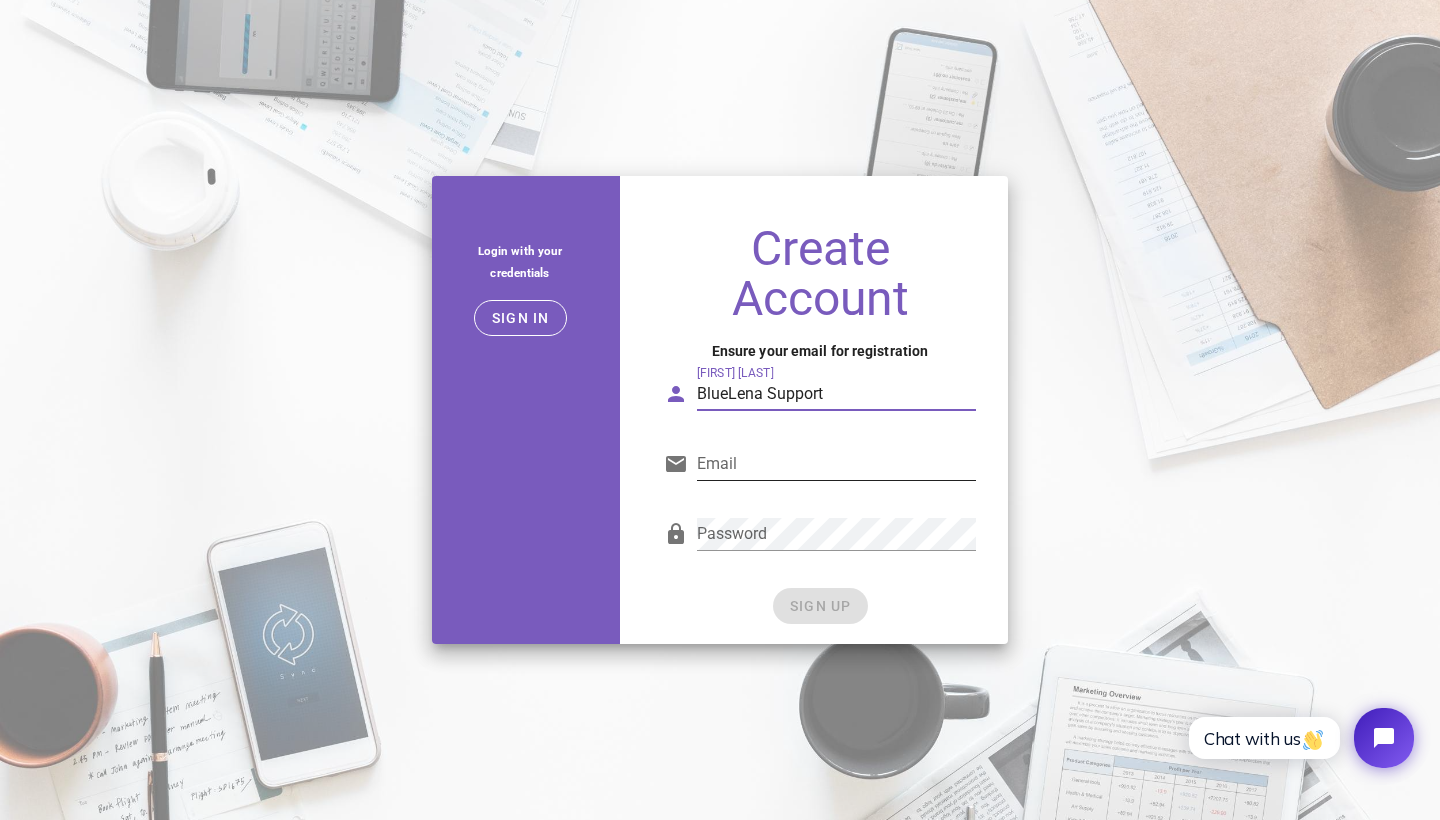 type on "BlueLena Support" 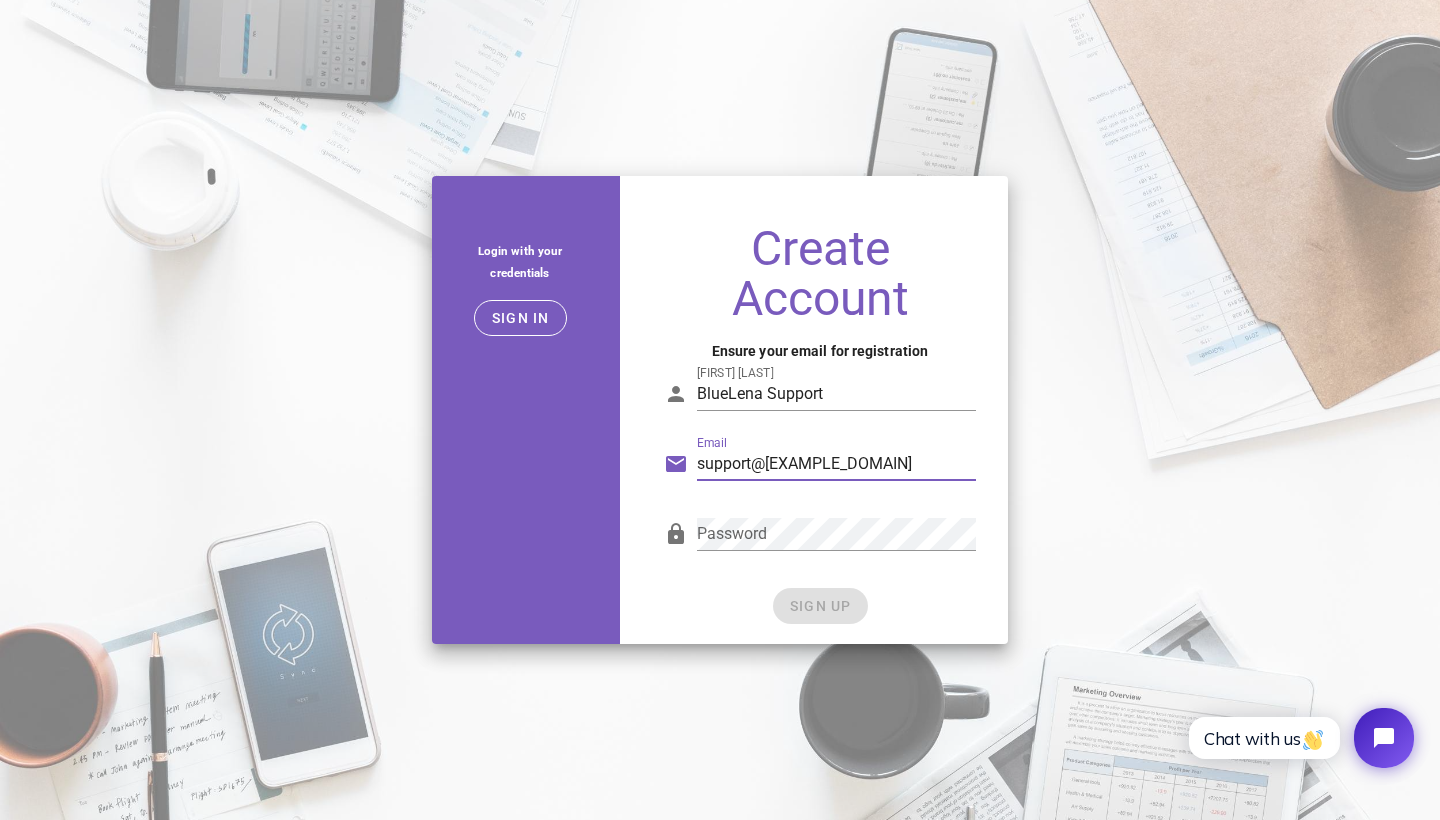 type on "support@bluelena.io" 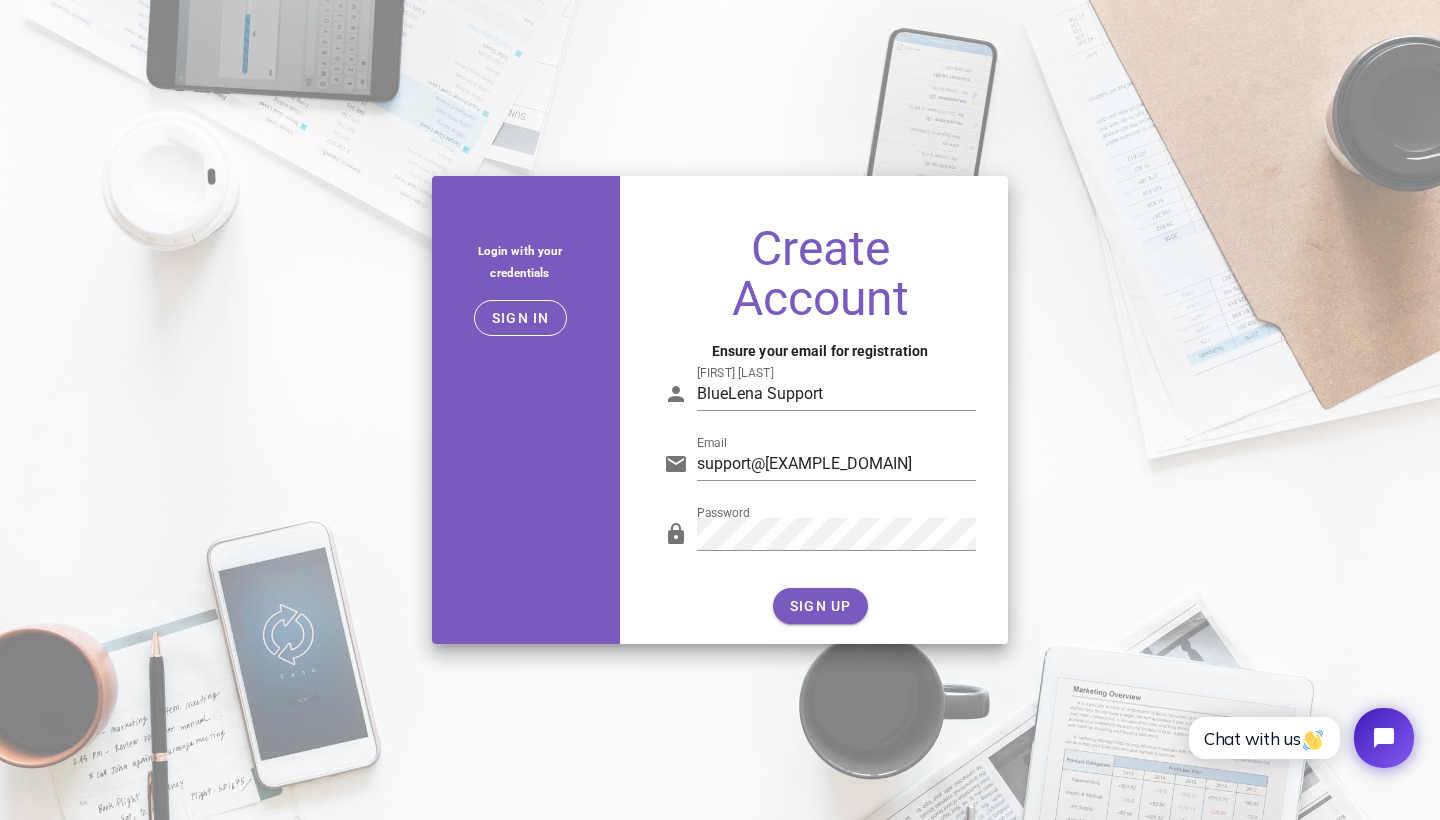 click on "SIGN UP" at bounding box center [820, 606] 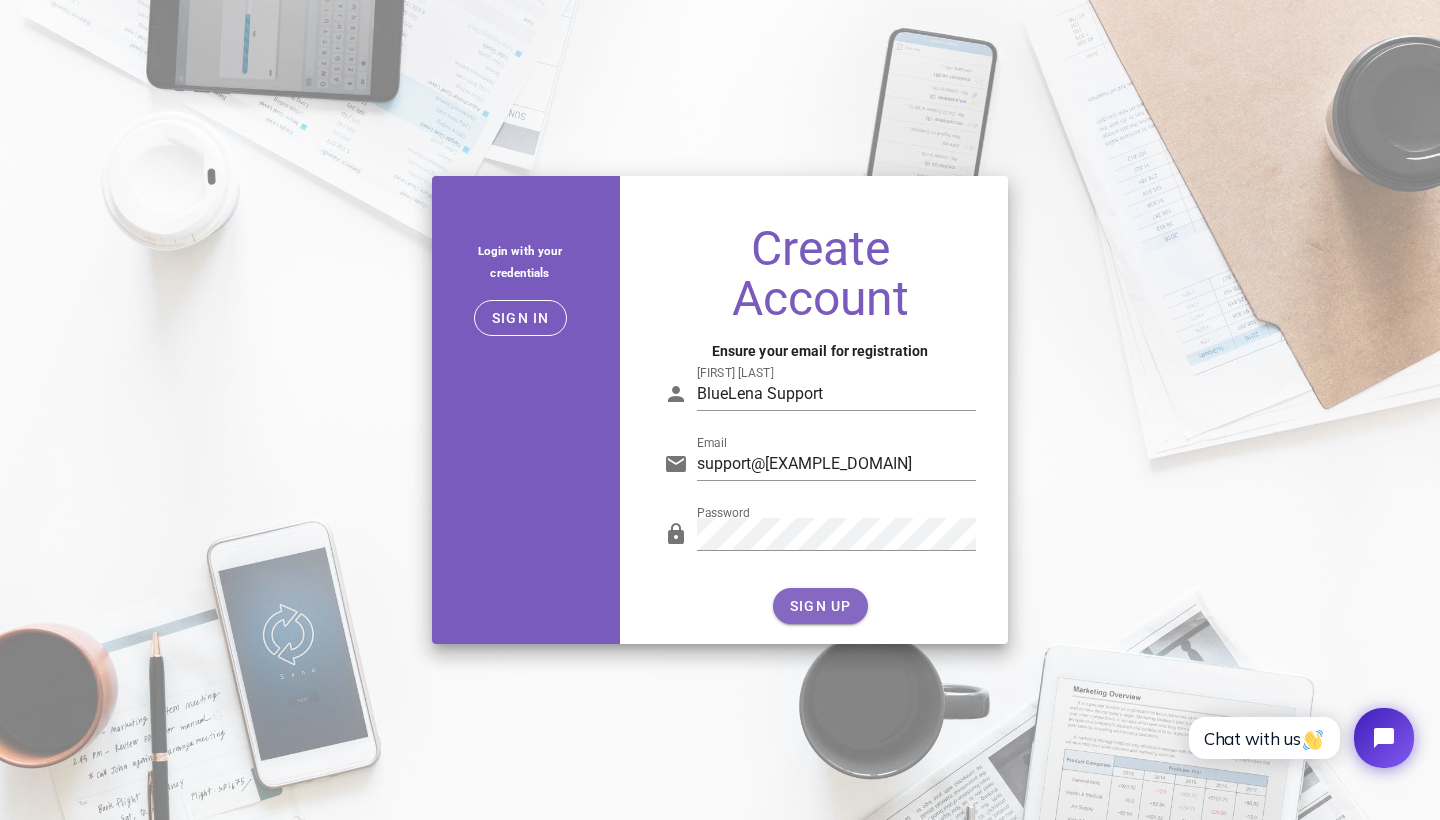 click on "SIGN UP" at bounding box center (820, 606) 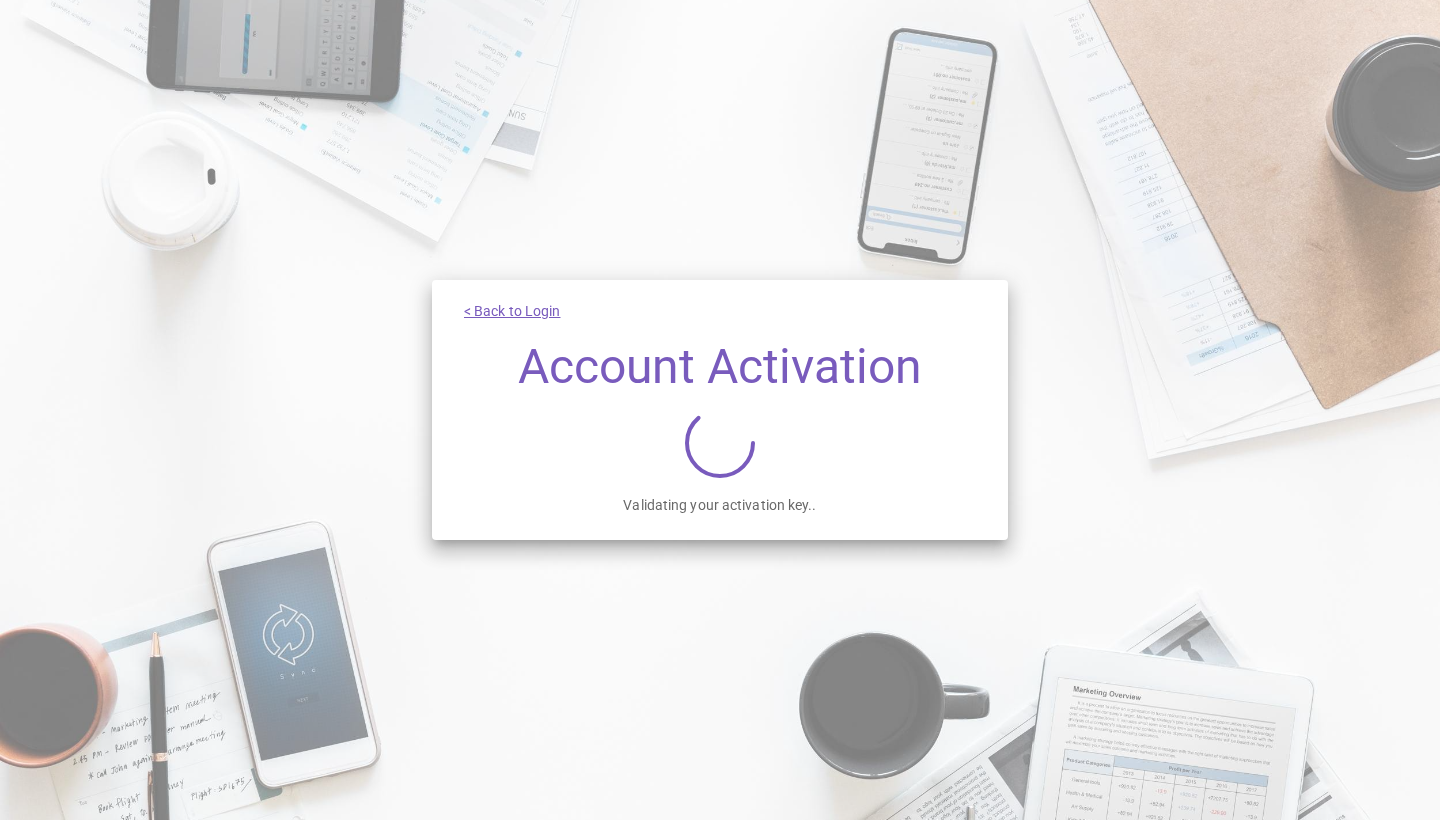 scroll, scrollTop: 0, scrollLeft: 0, axis: both 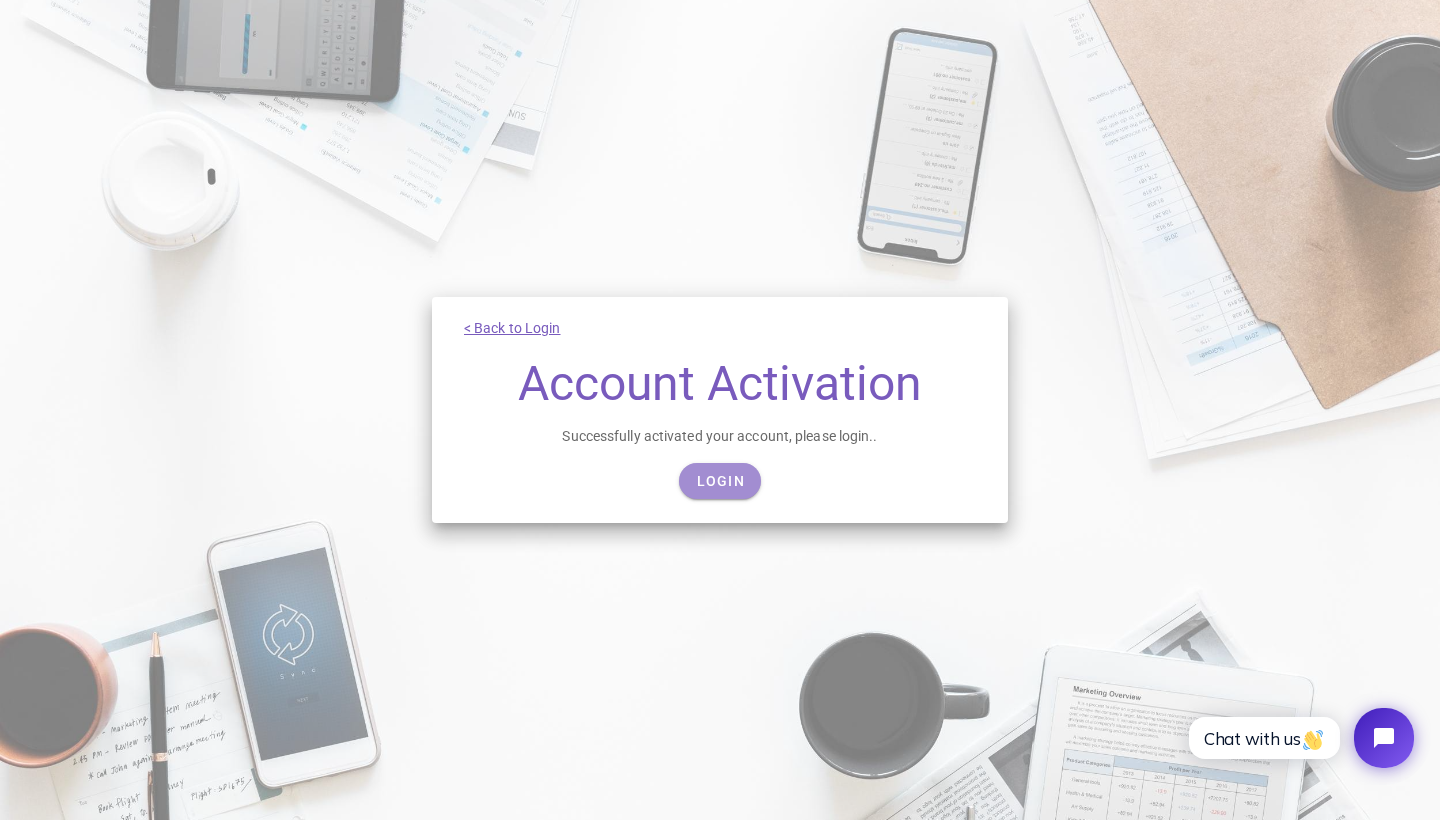 click on "Login" at bounding box center [720, 481] 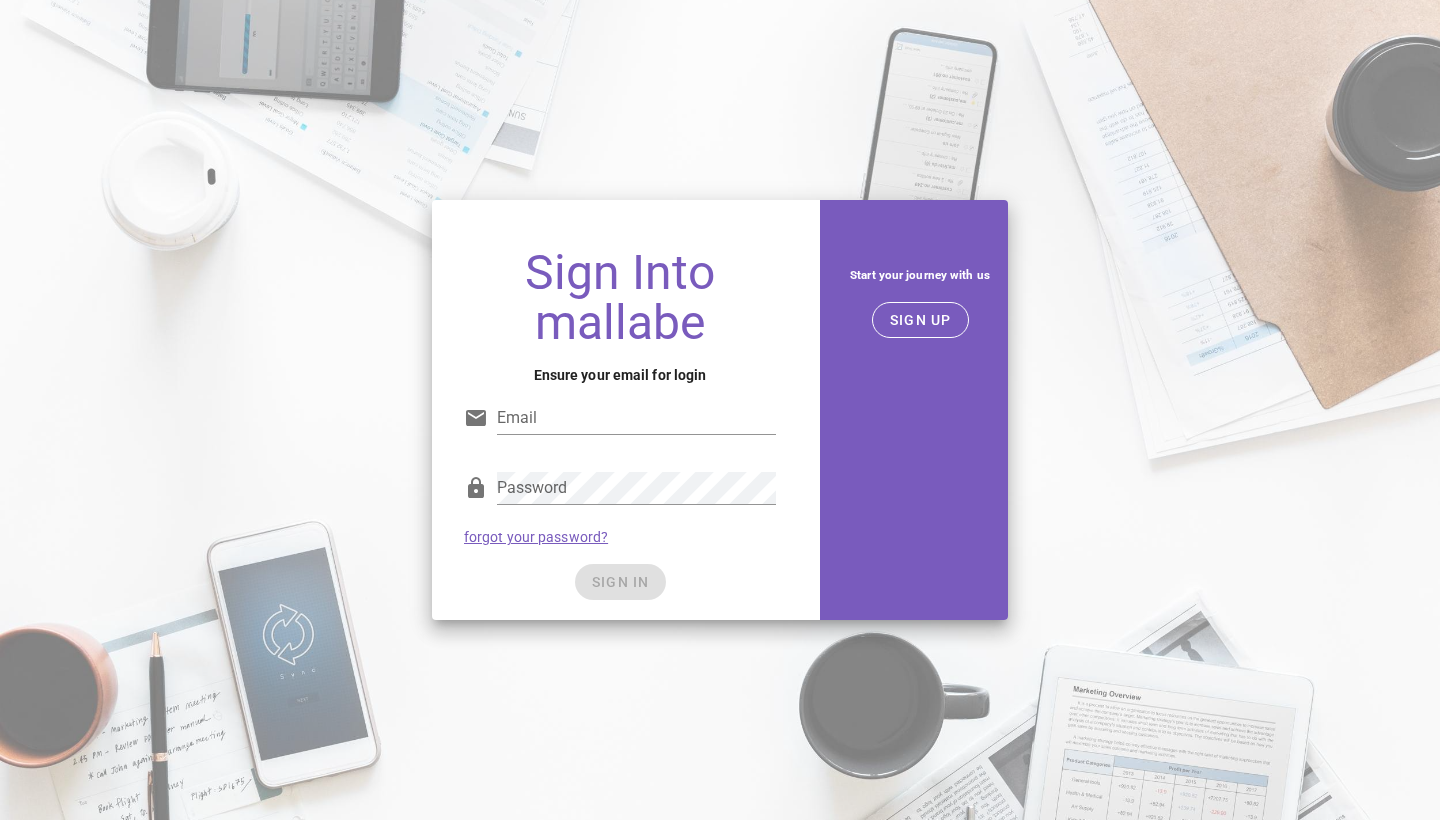scroll, scrollTop: 0, scrollLeft: 0, axis: both 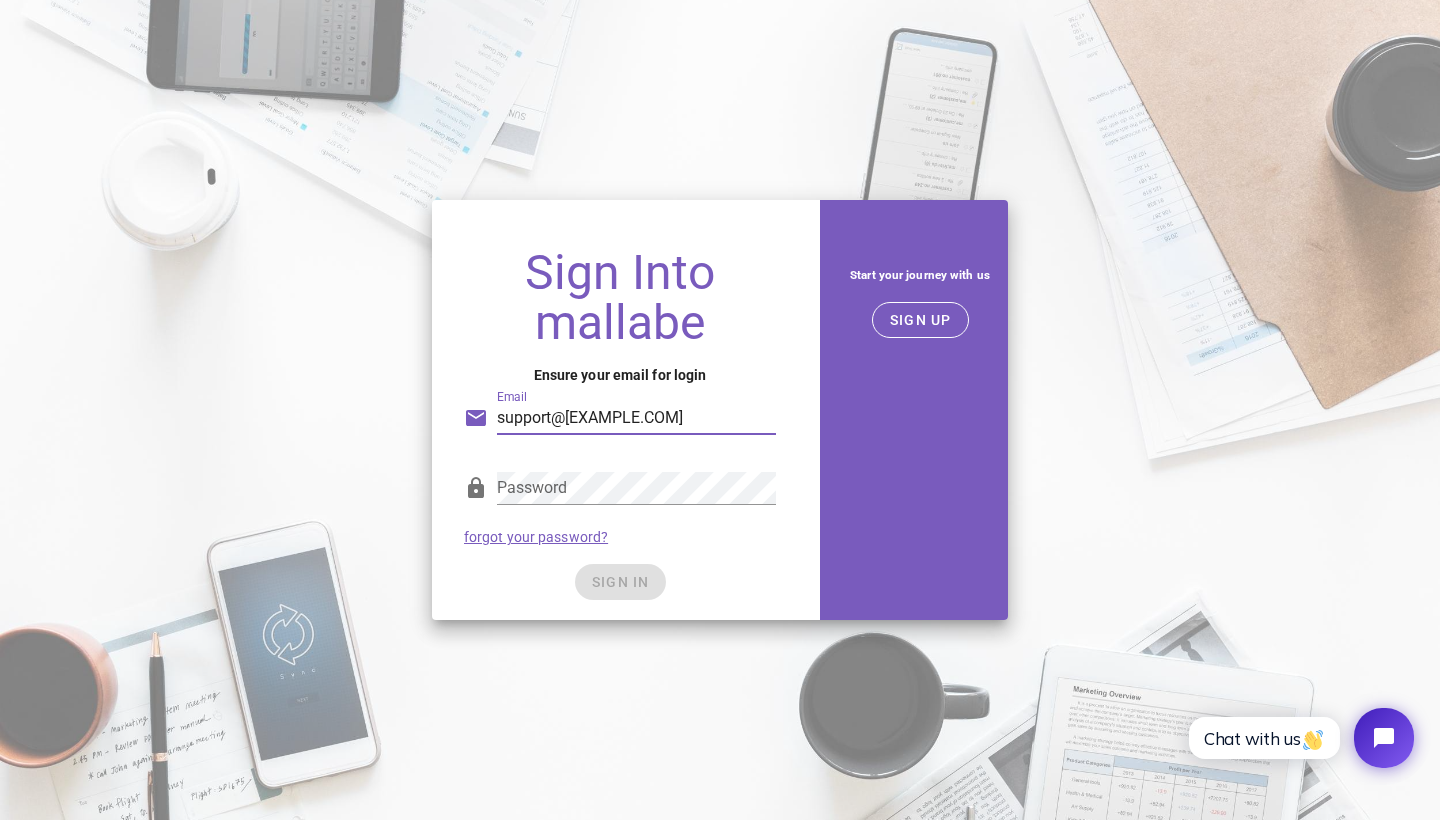 type on "support@bluelena.io" 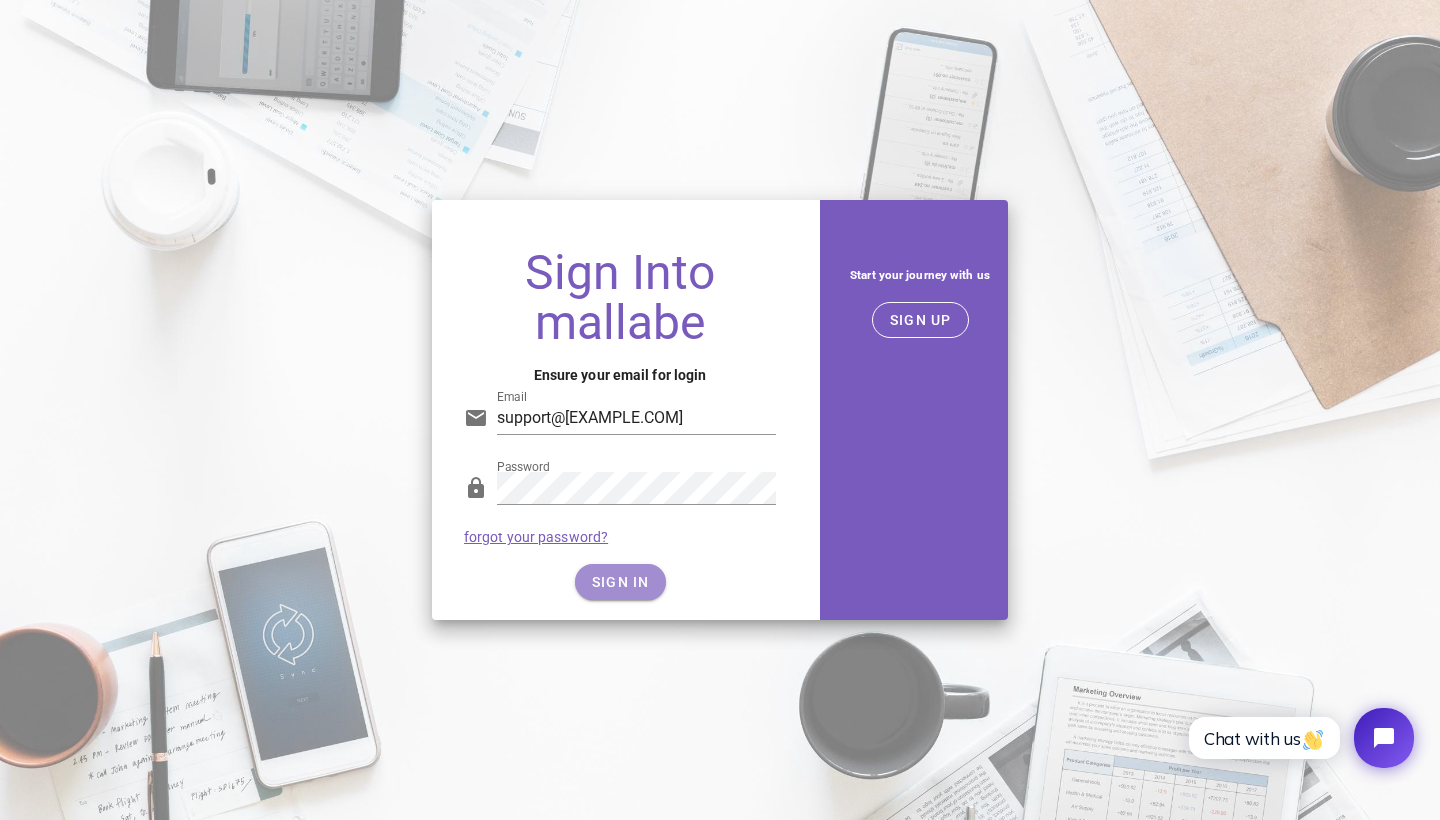 click on "SIGN IN" at bounding box center [620, 582] 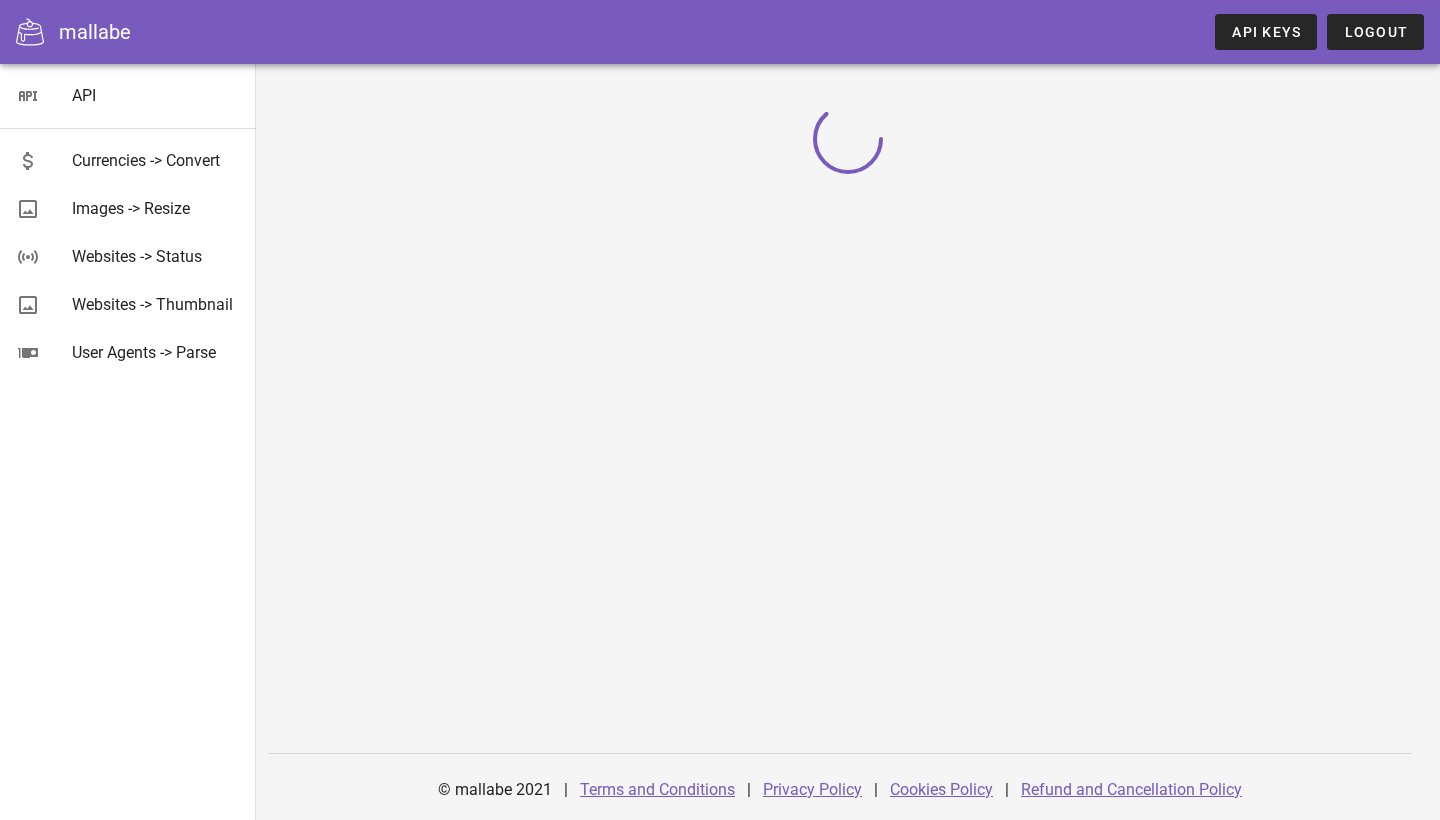 scroll, scrollTop: 0, scrollLeft: 0, axis: both 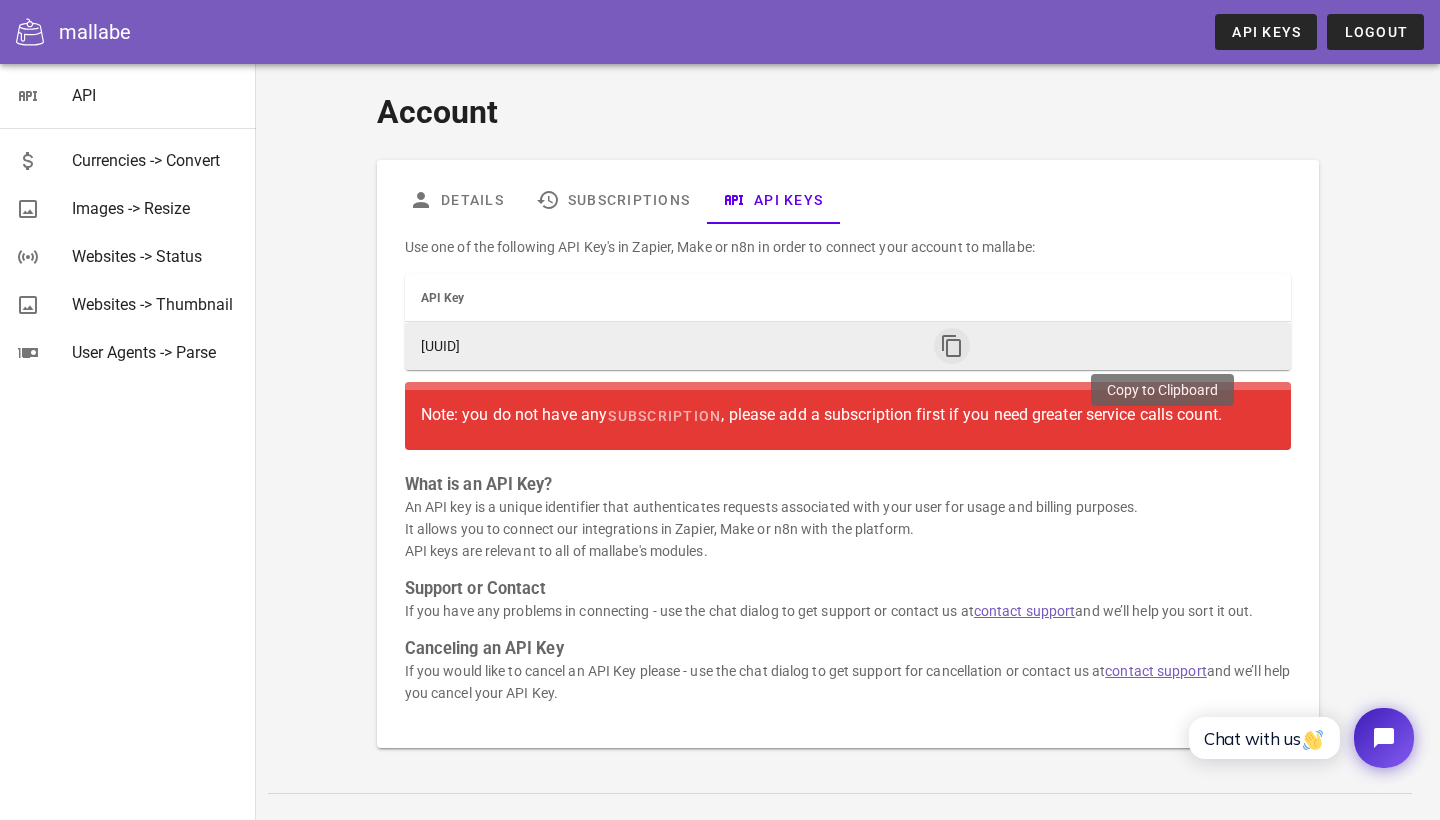 click at bounding box center (952, 346) 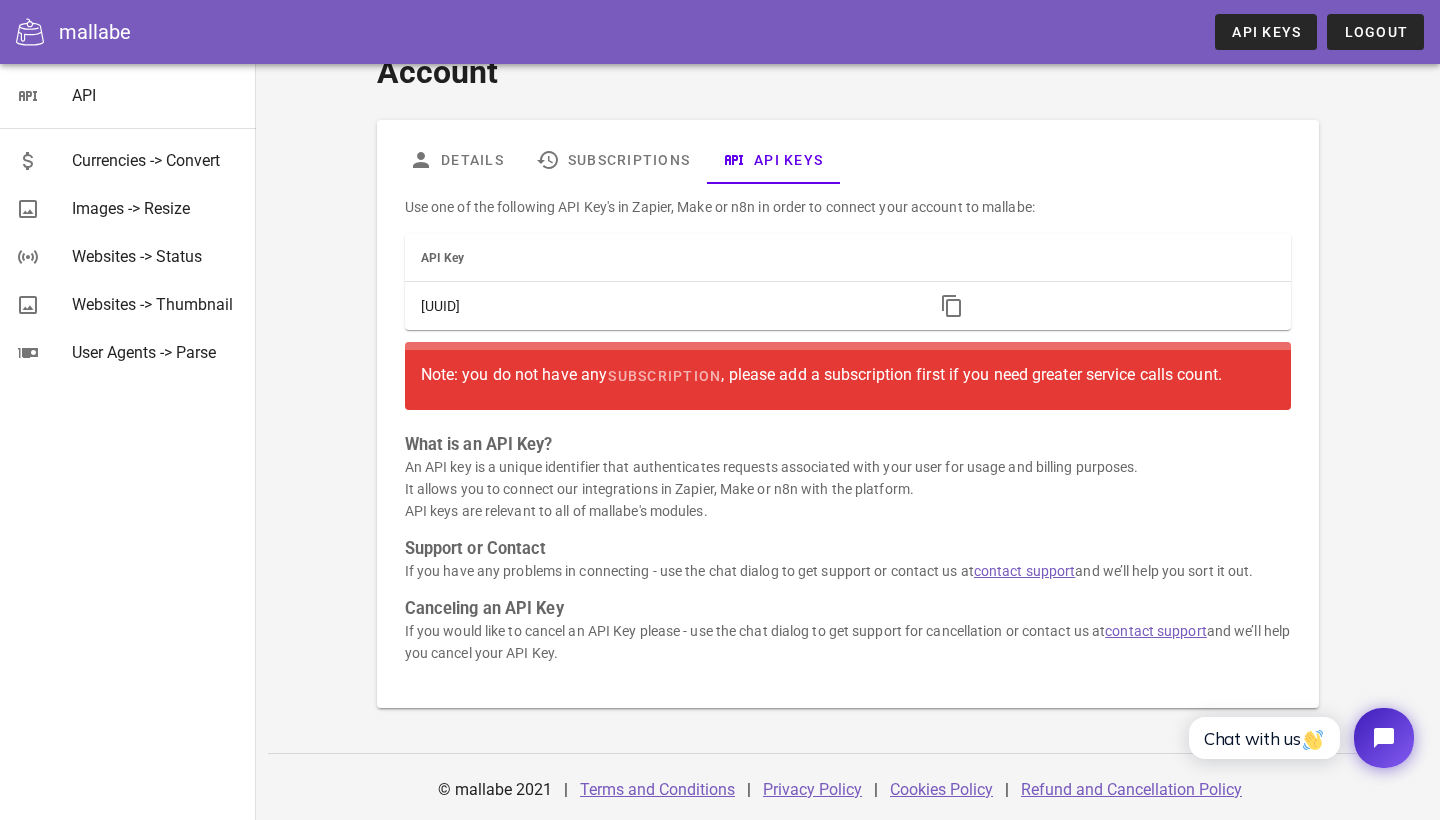 scroll, scrollTop: 40, scrollLeft: 0, axis: vertical 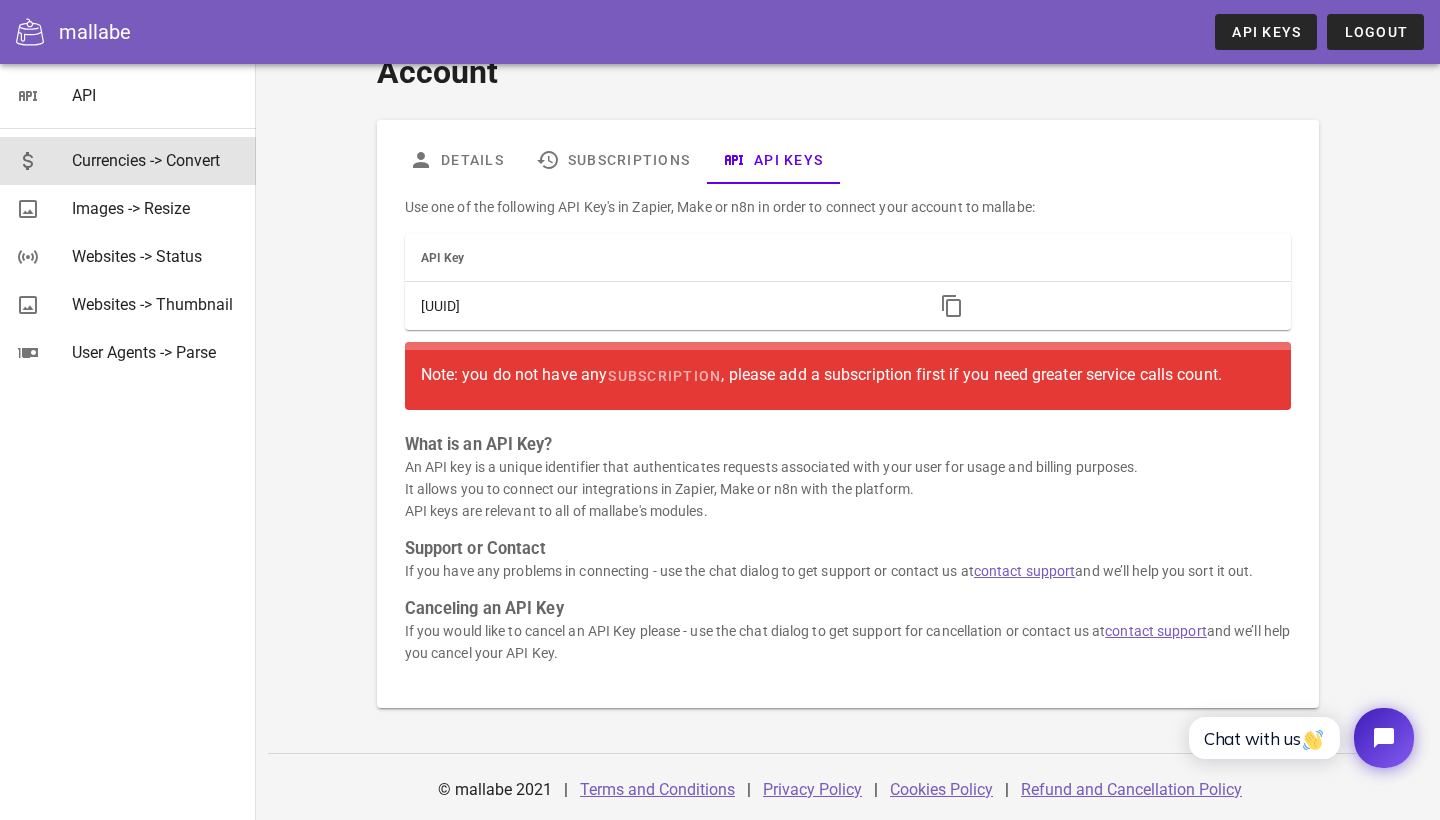 click on "Currencies -> Convert" at bounding box center [156, 160] 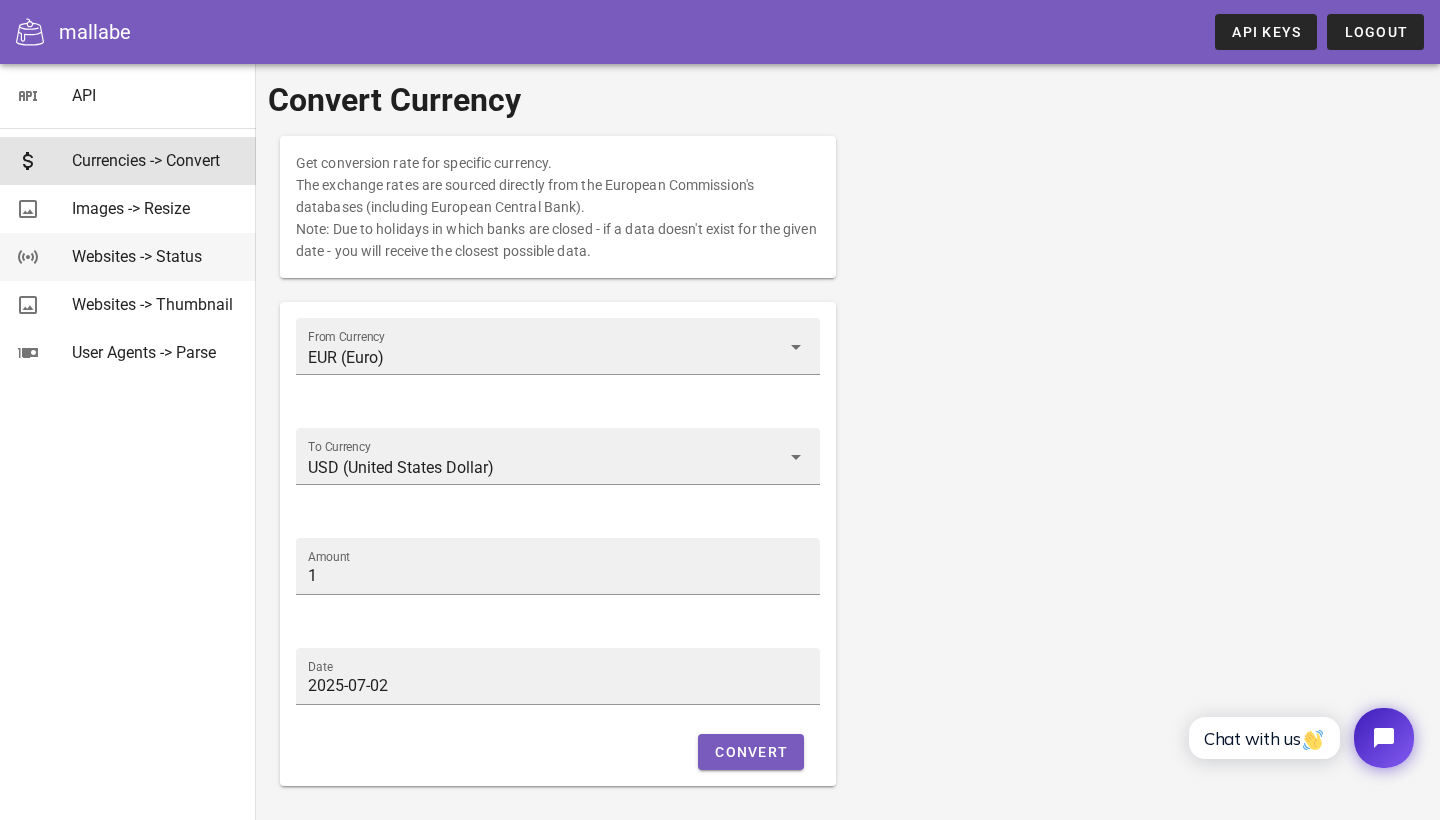 scroll, scrollTop: 0, scrollLeft: 0, axis: both 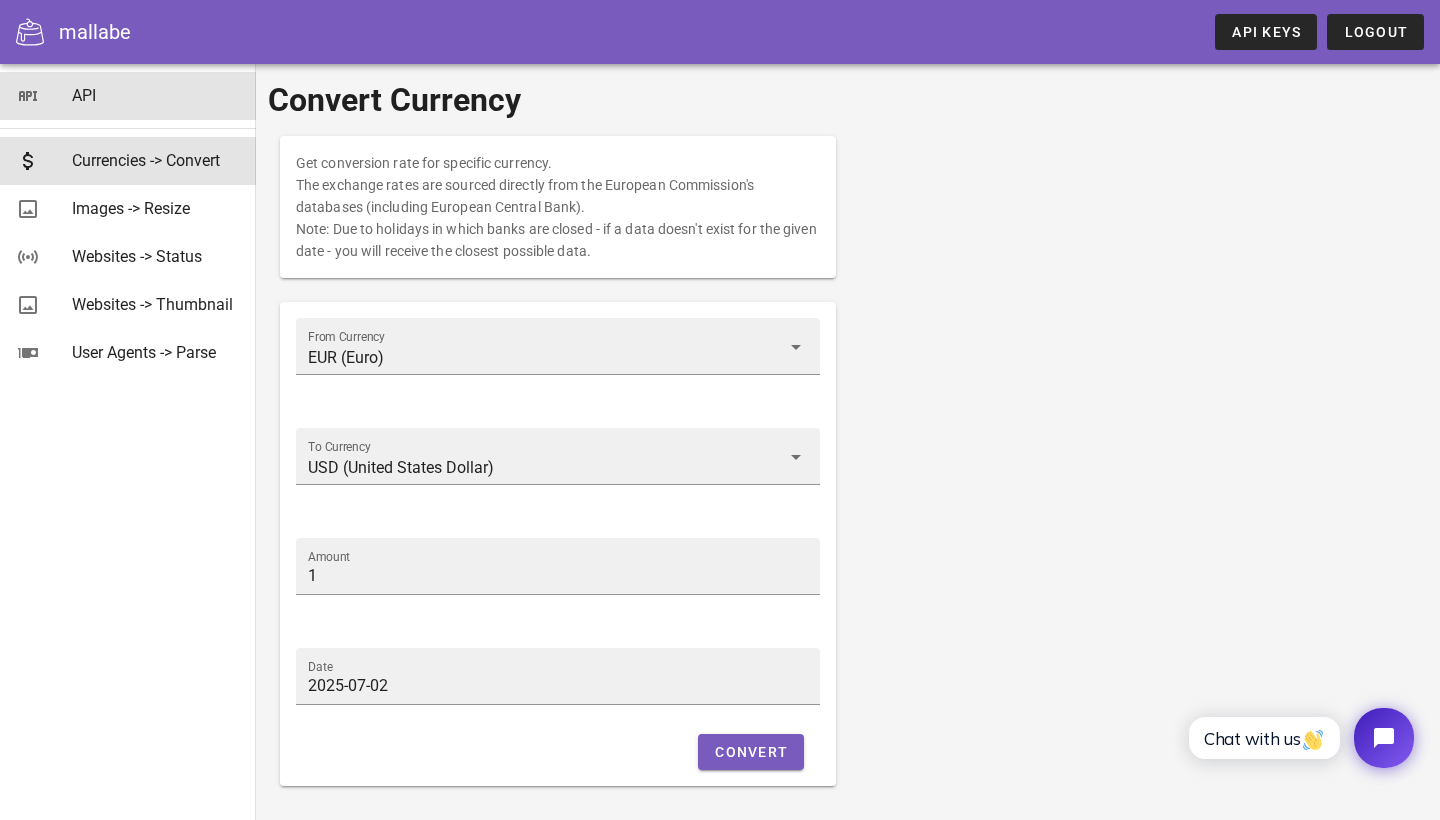 click on "API" at bounding box center (156, 95) 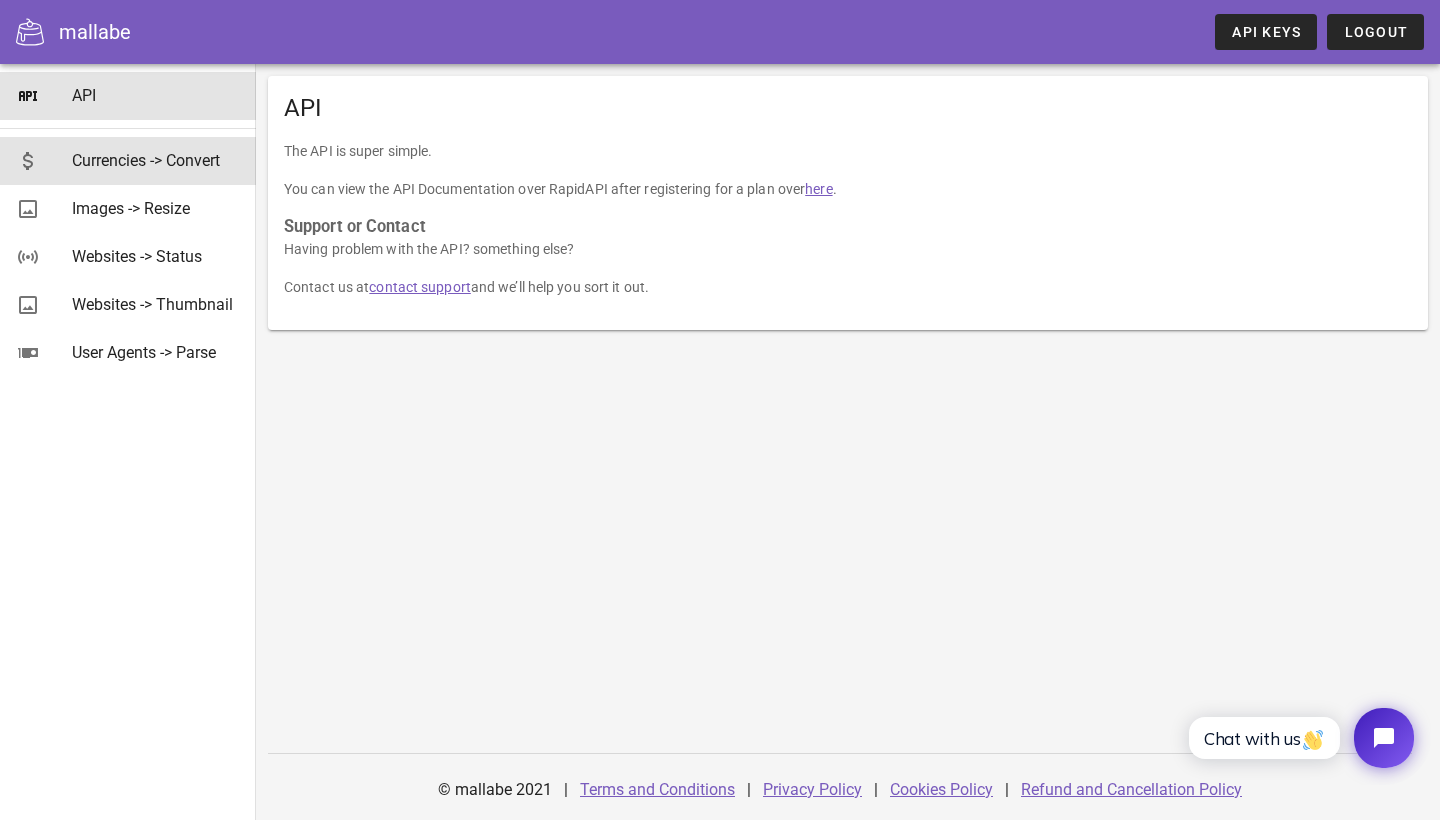 click on "Currencies -> Convert" at bounding box center (156, 160) 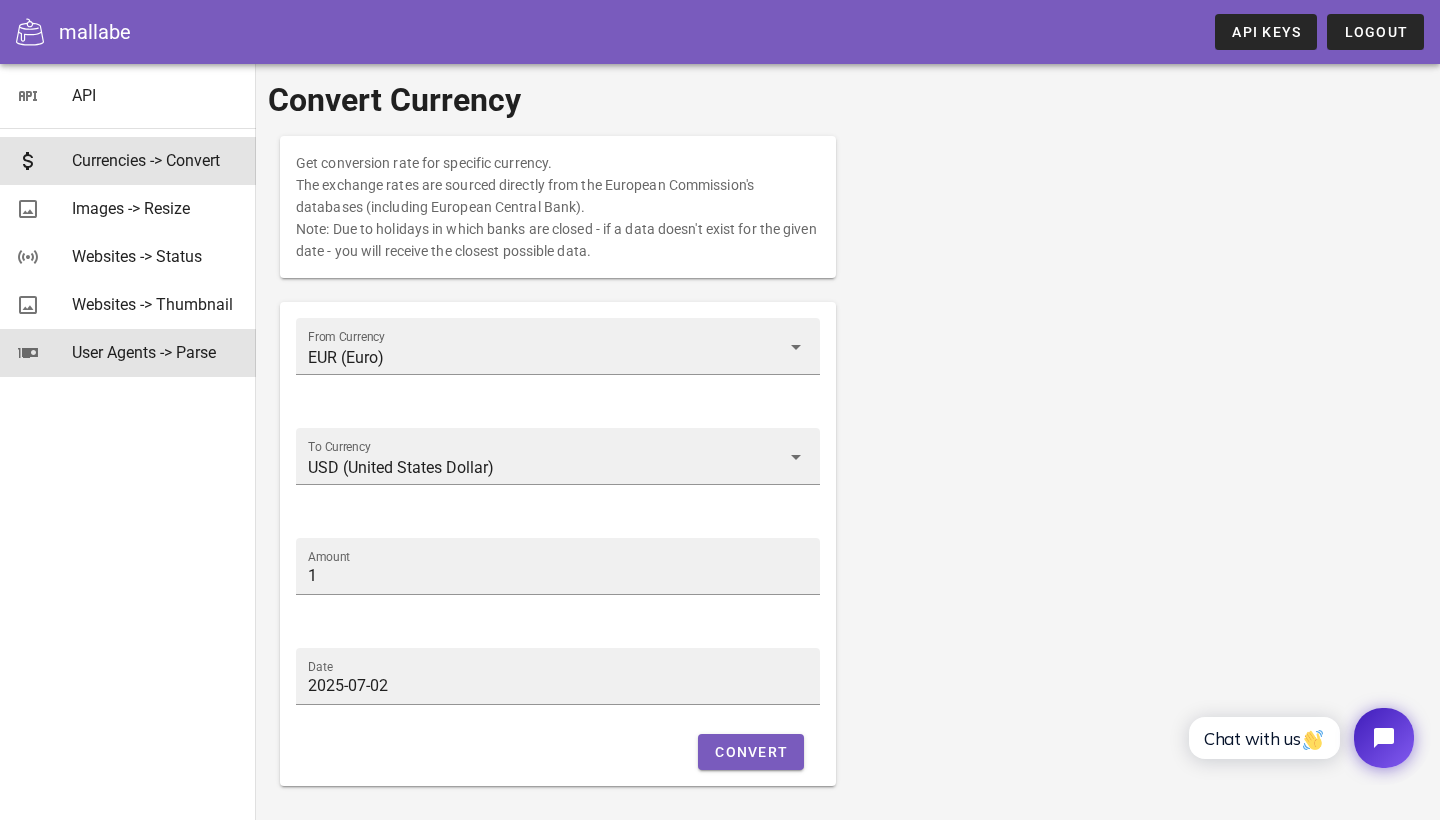 click on "User Agents -> Parse" at bounding box center (156, 352) 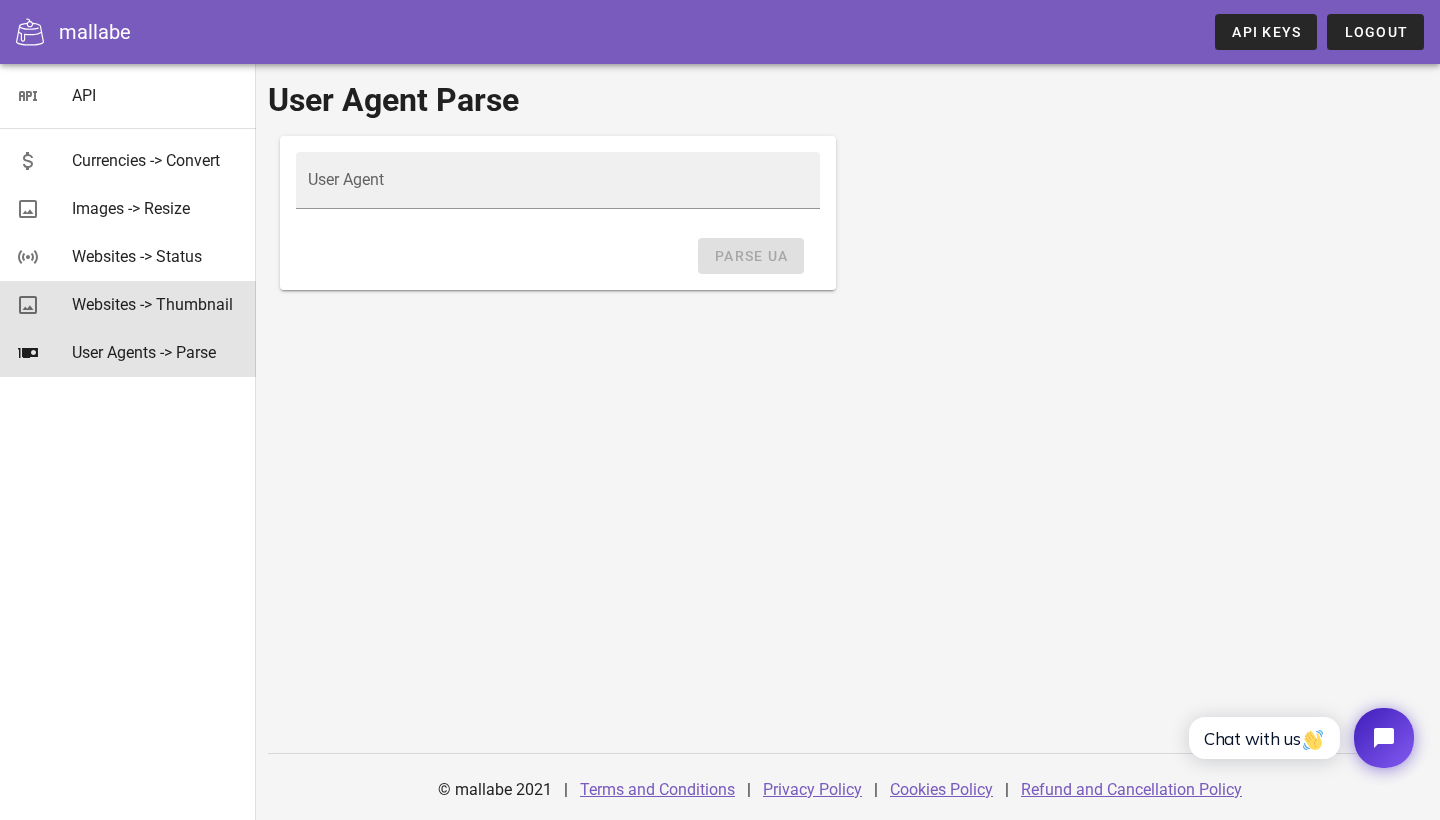 click on "Websites -> Thumbnail" at bounding box center [156, 304] 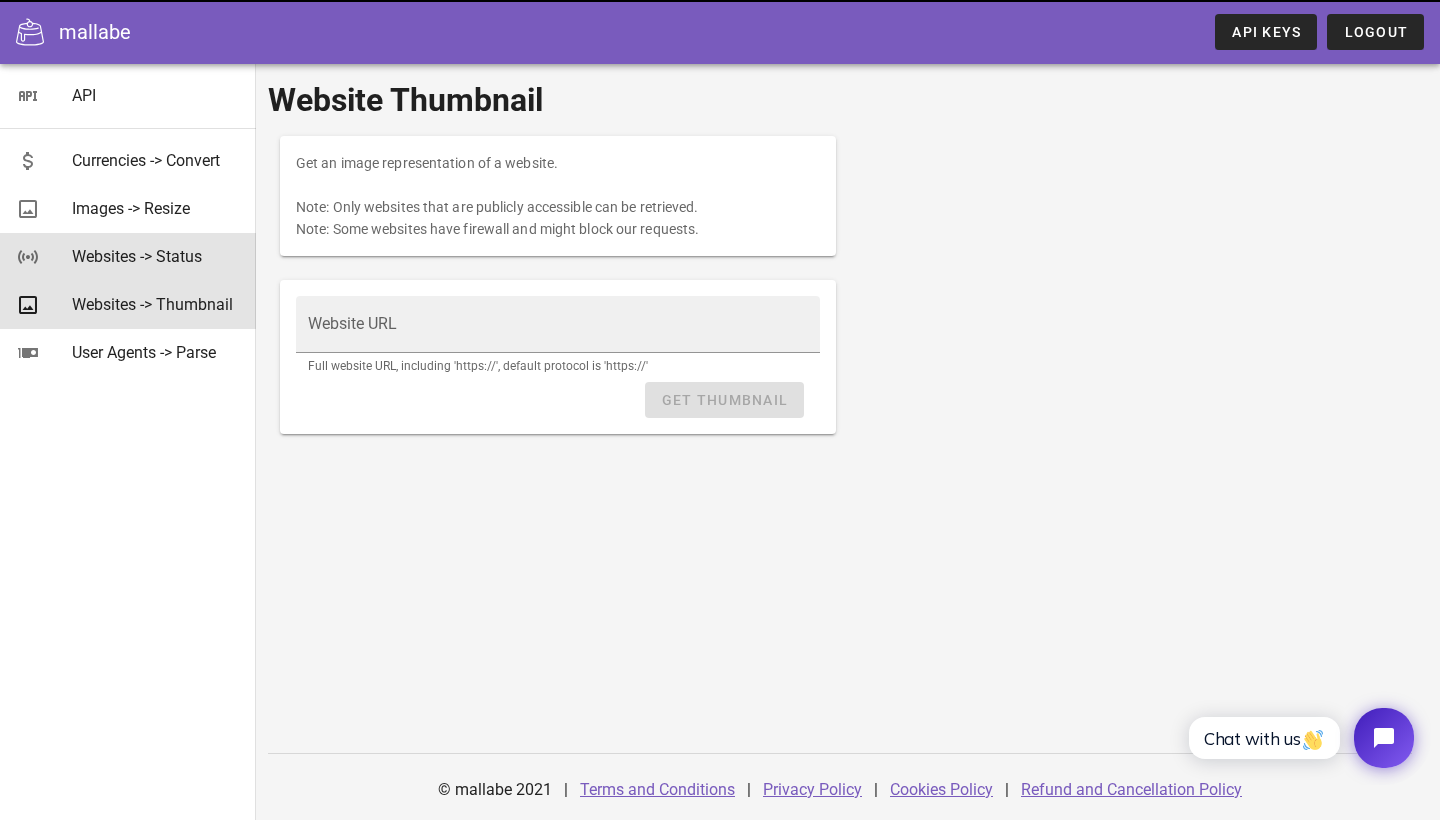 click on "Websites -> Status" at bounding box center [156, 256] 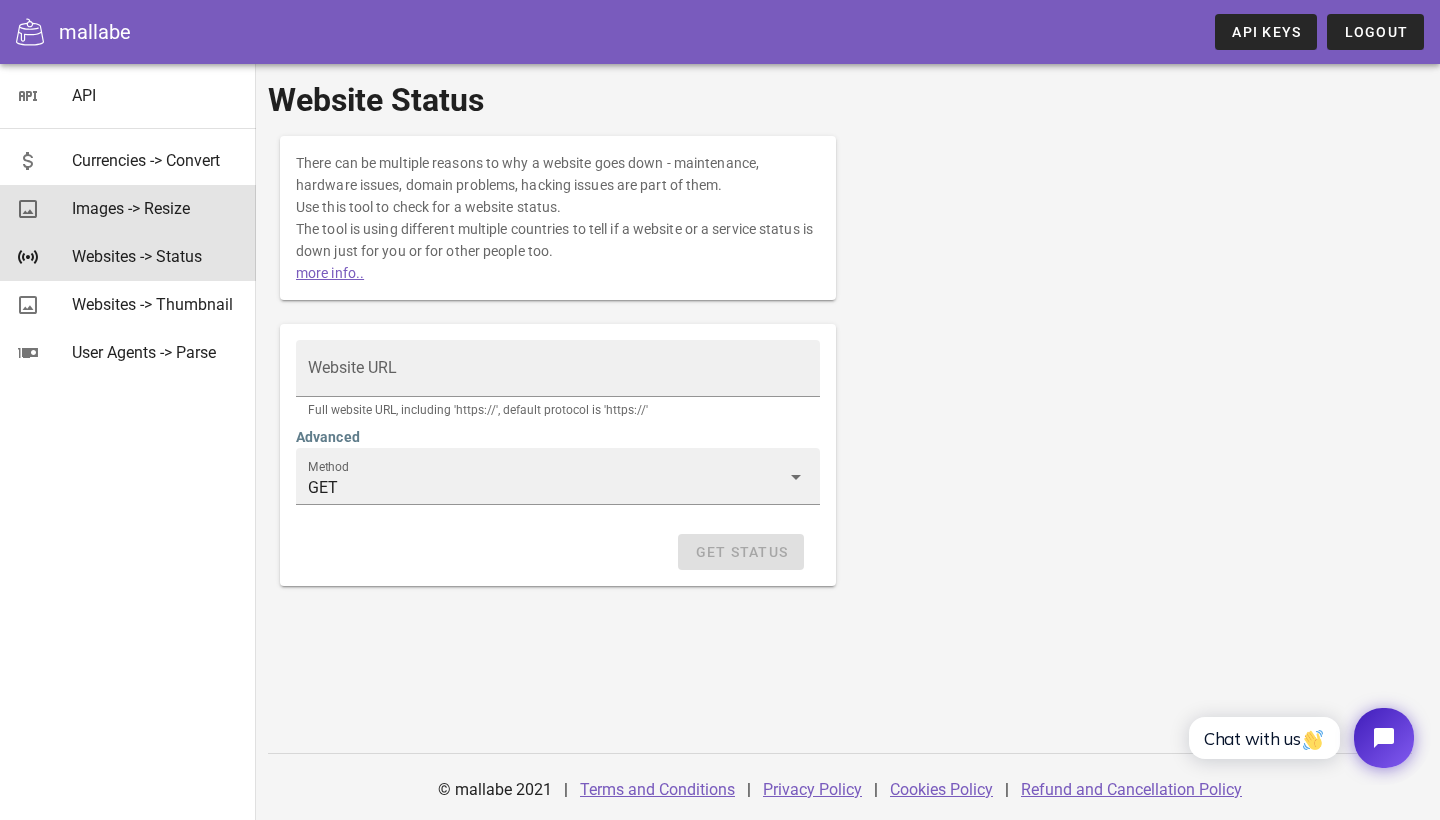 click on "Images -> Resize" at bounding box center [156, 208] 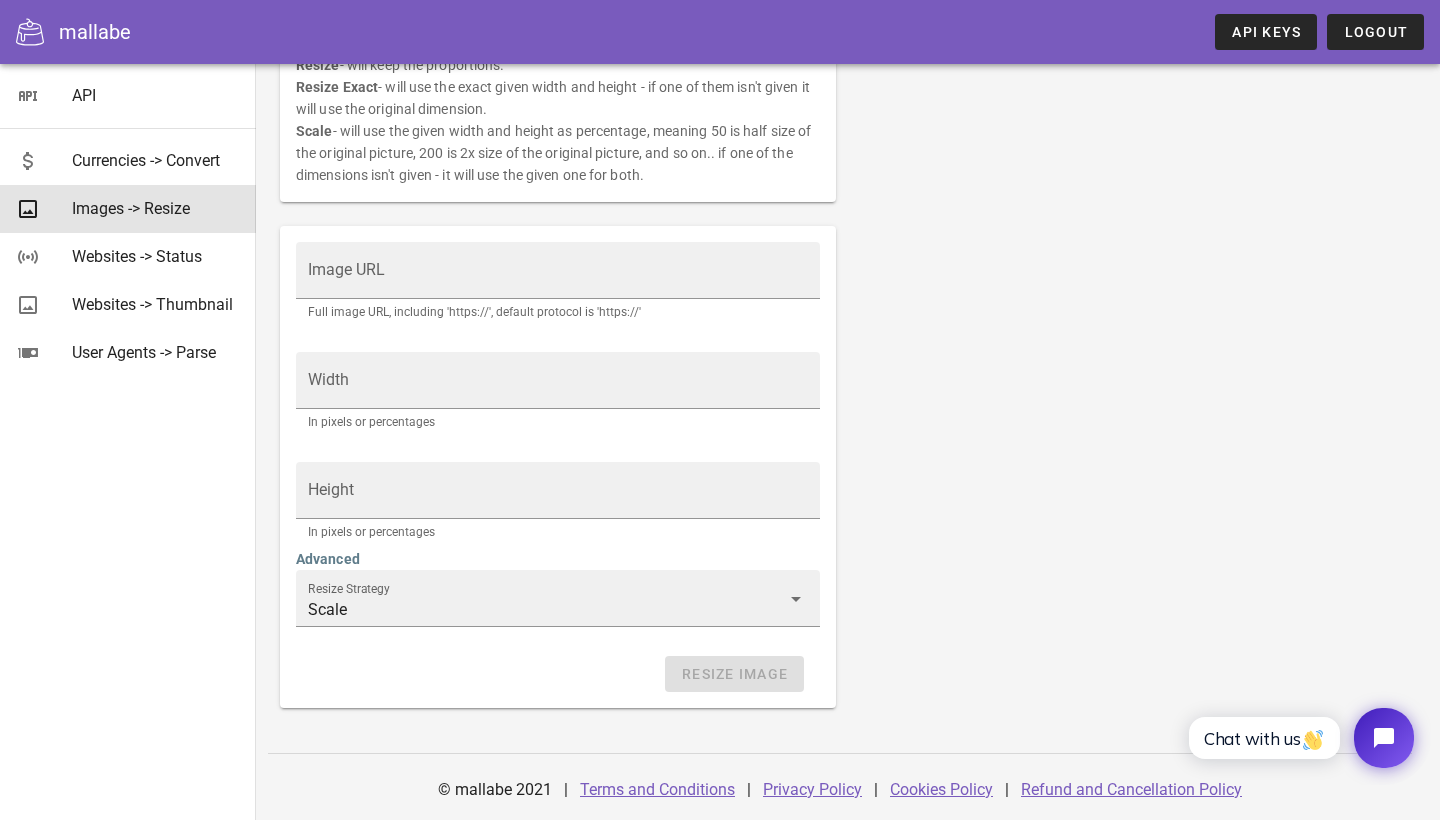 scroll, scrollTop: 296, scrollLeft: 0, axis: vertical 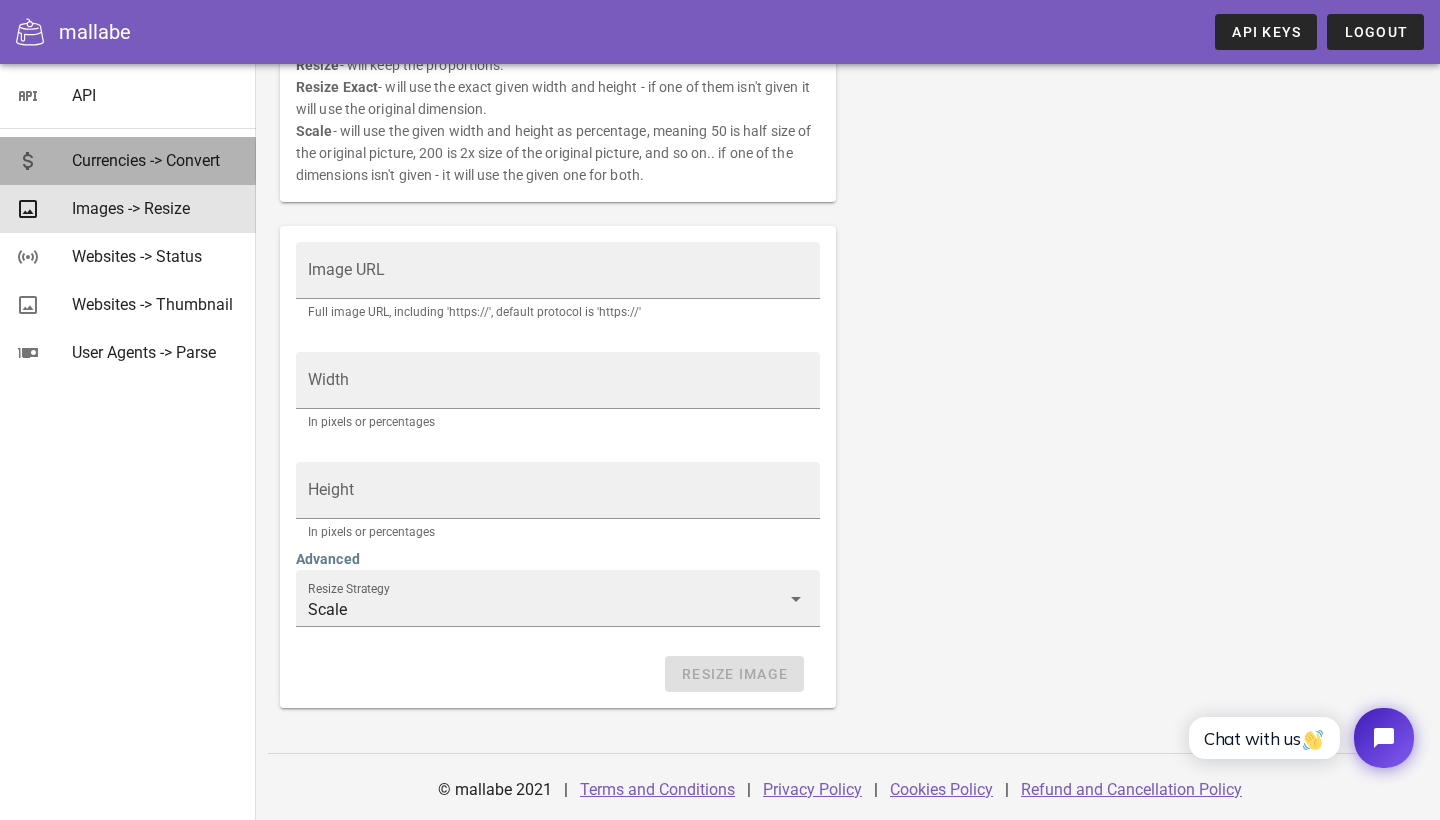 click on "Currencies -> Convert" at bounding box center [156, 160] 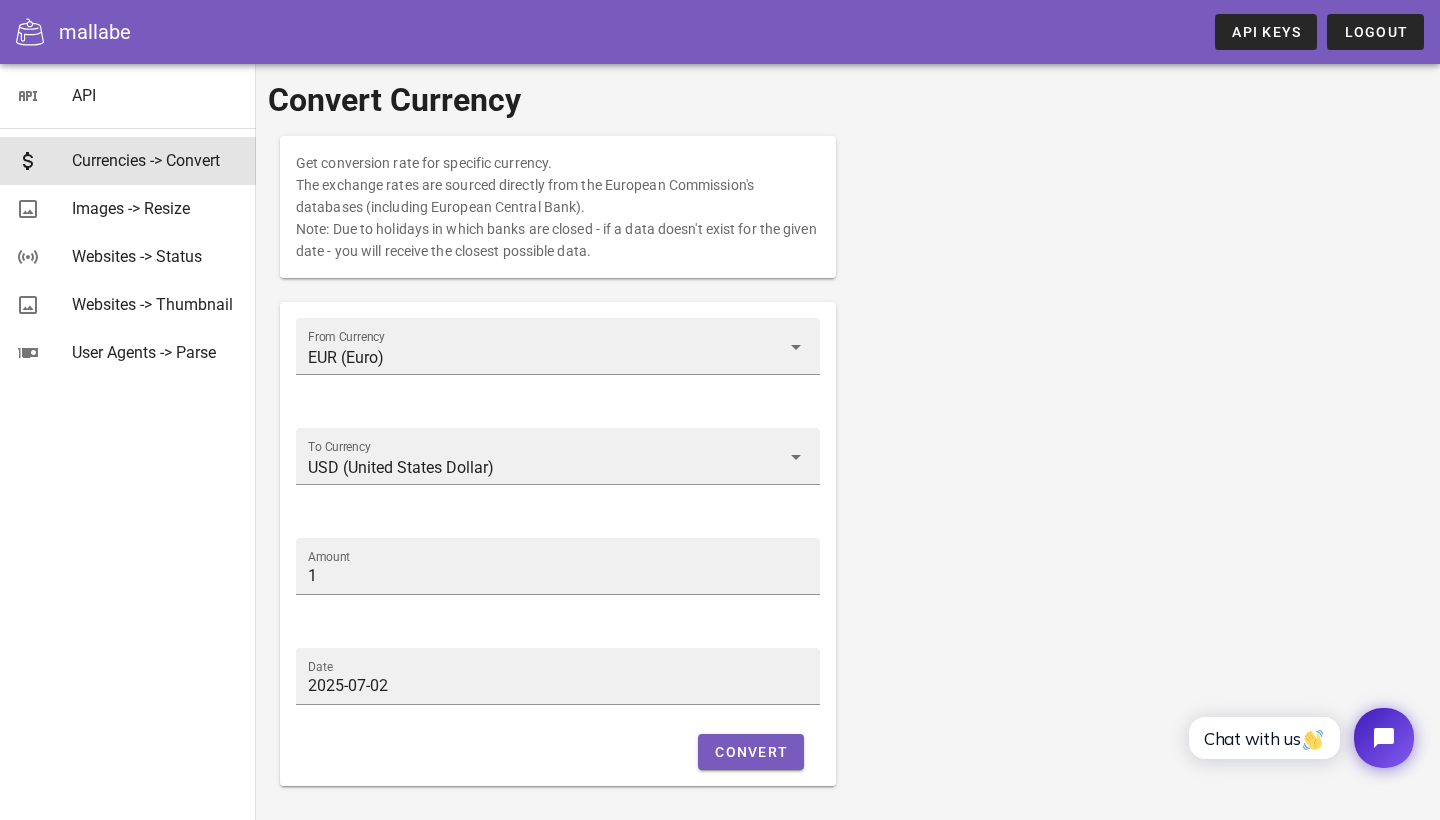 scroll, scrollTop: 0, scrollLeft: 0, axis: both 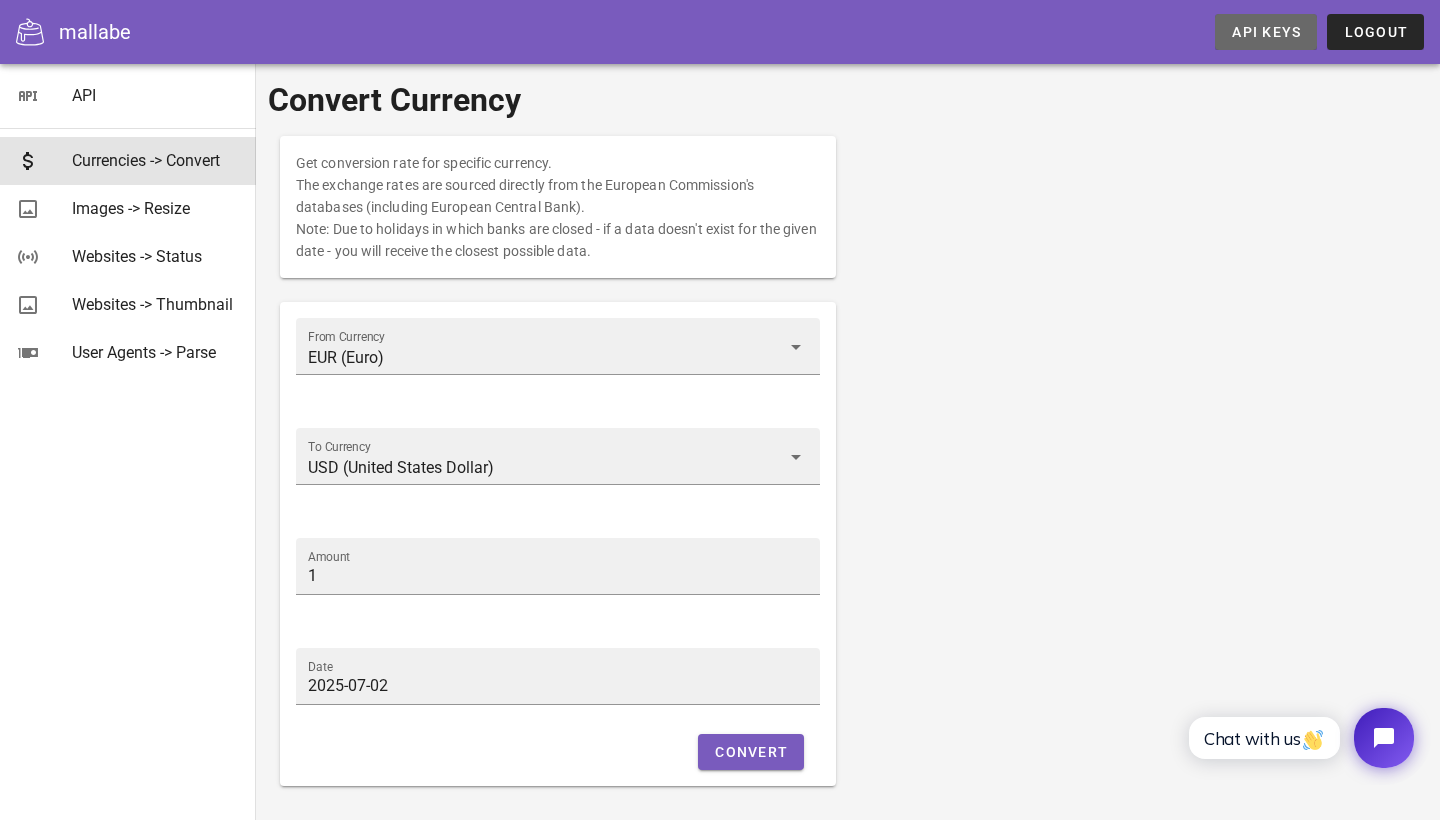 click on "API Keys" at bounding box center (1266, 32) 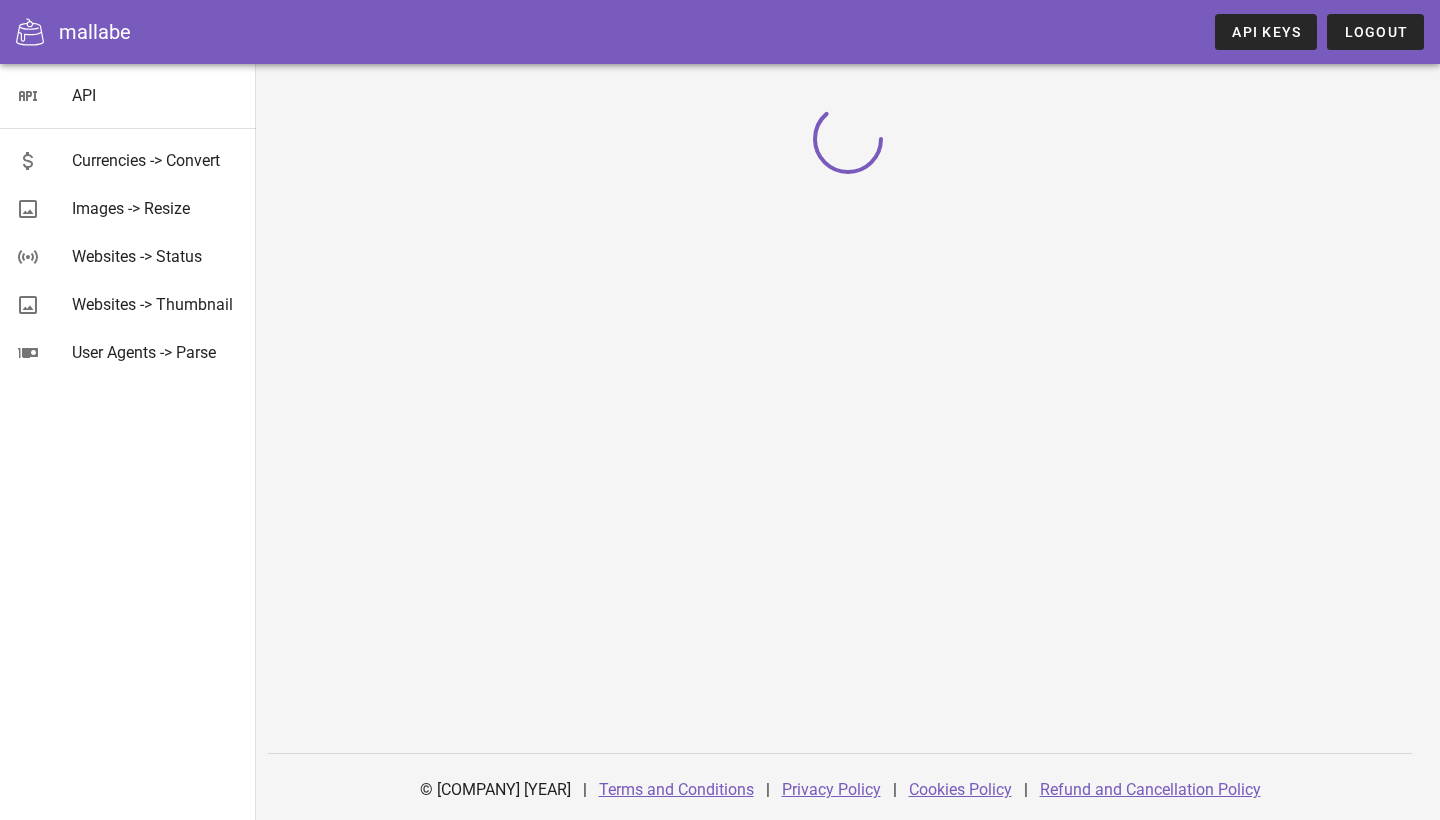 scroll, scrollTop: 0, scrollLeft: 0, axis: both 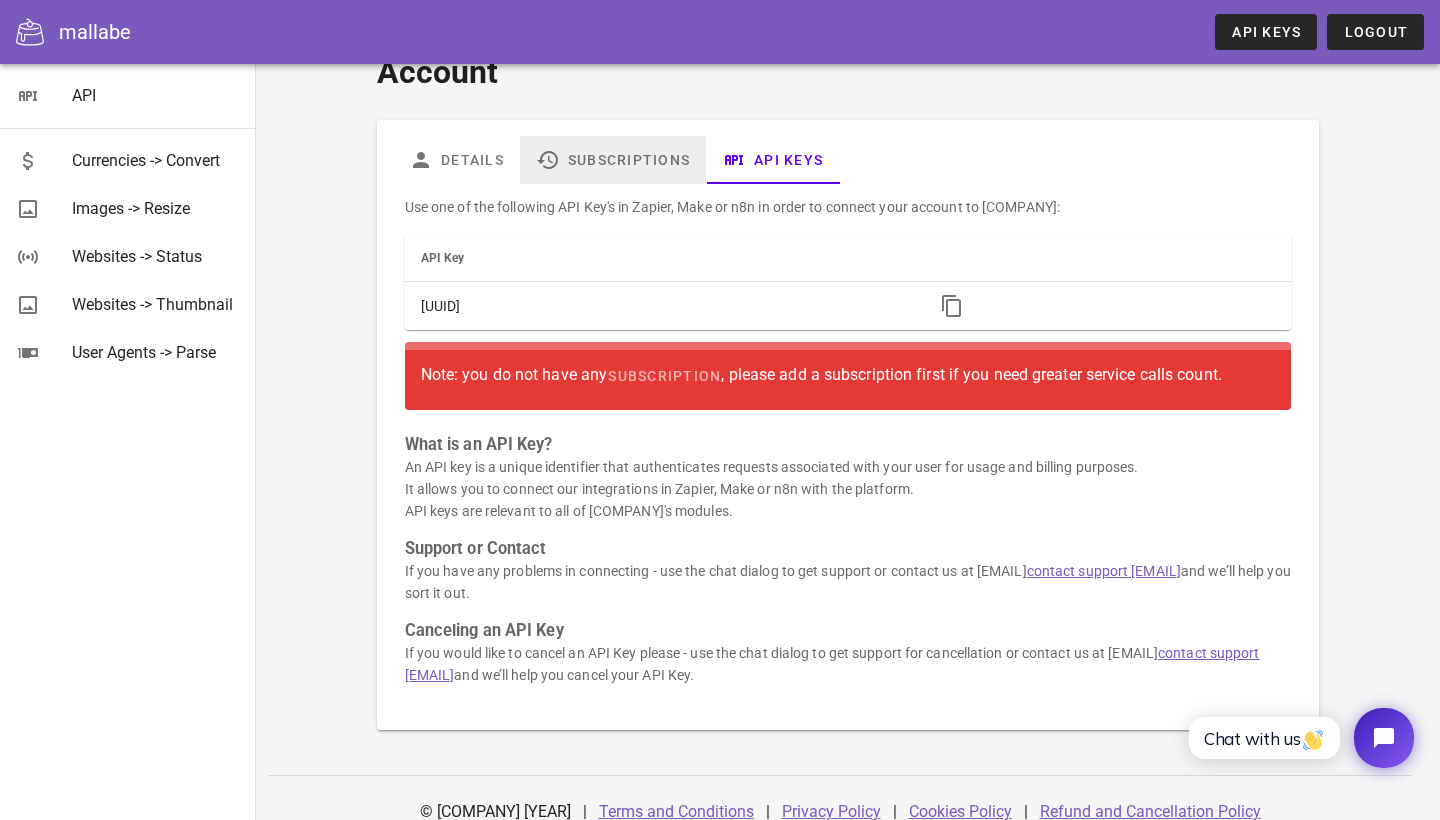 click on "Subscriptions" at bounding box center [612, 160] 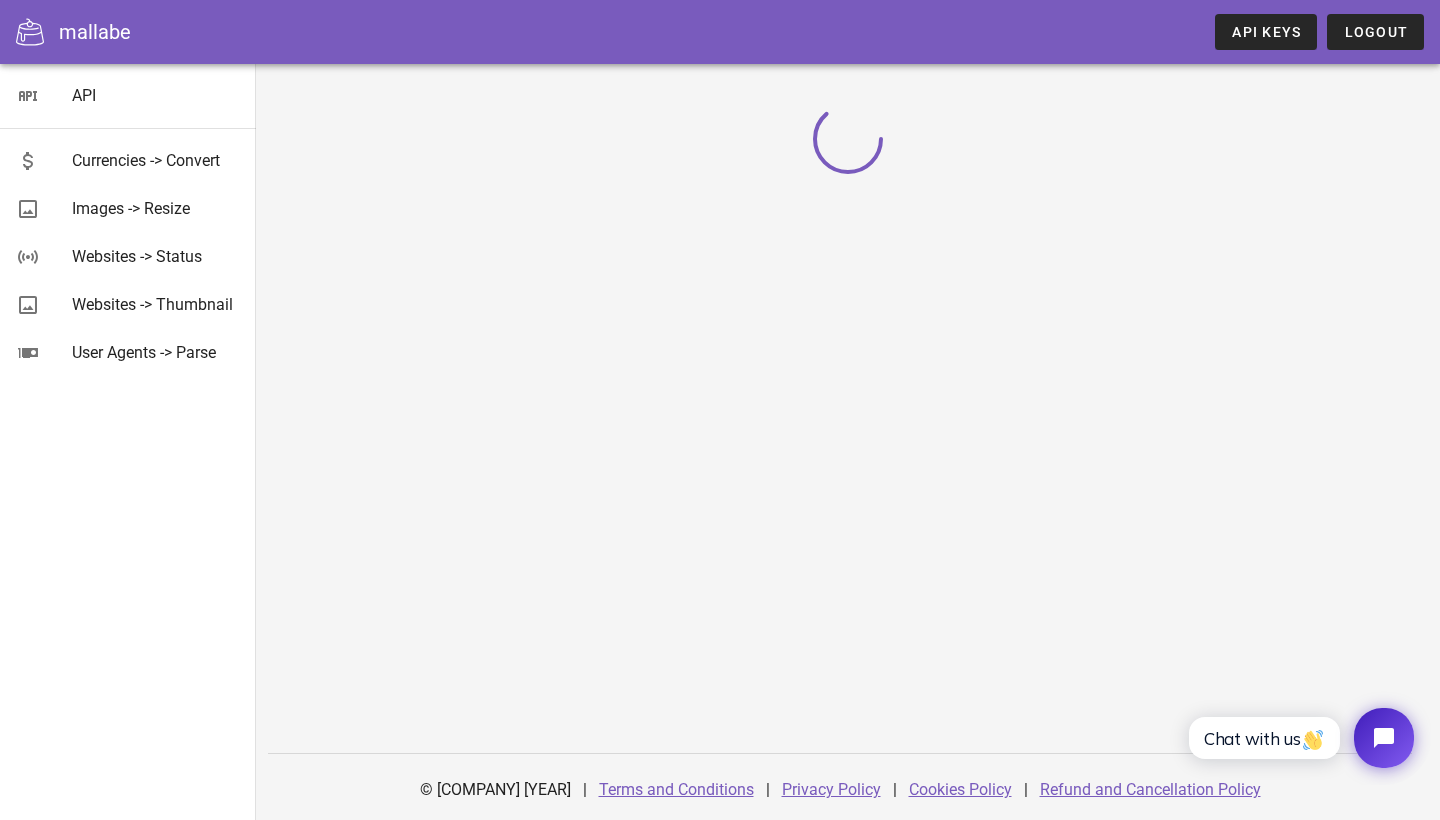 scroll, scrollTop: 0, scrollLeft: 0, axis: both 